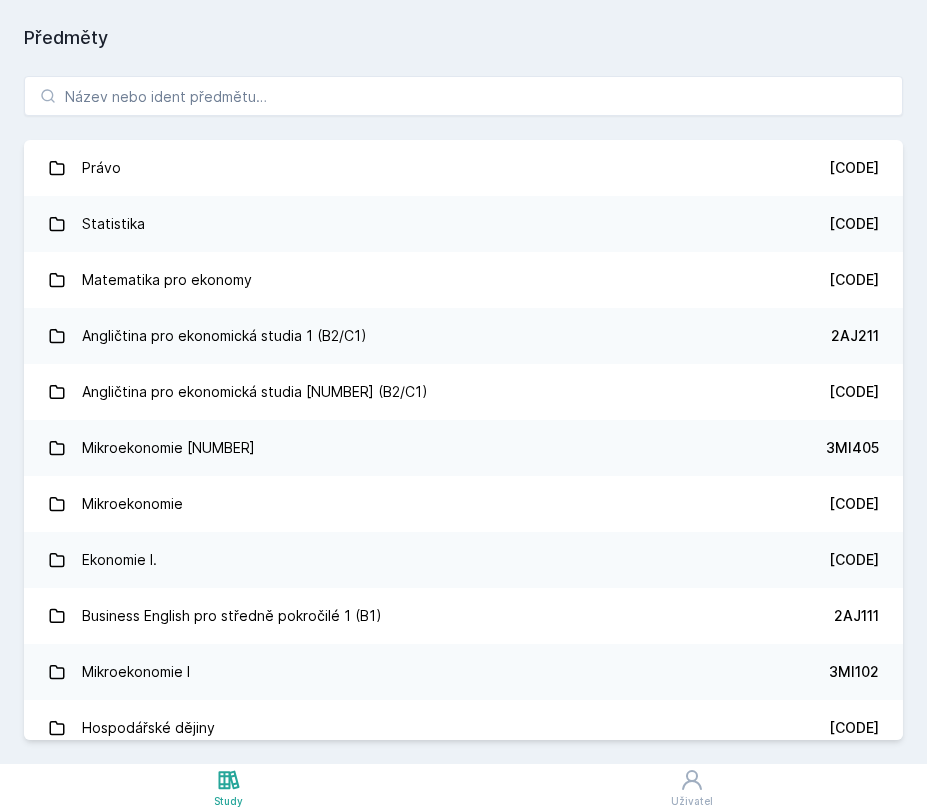 scroll, scrollTop: 0, scrollLeft: 0, axis: both 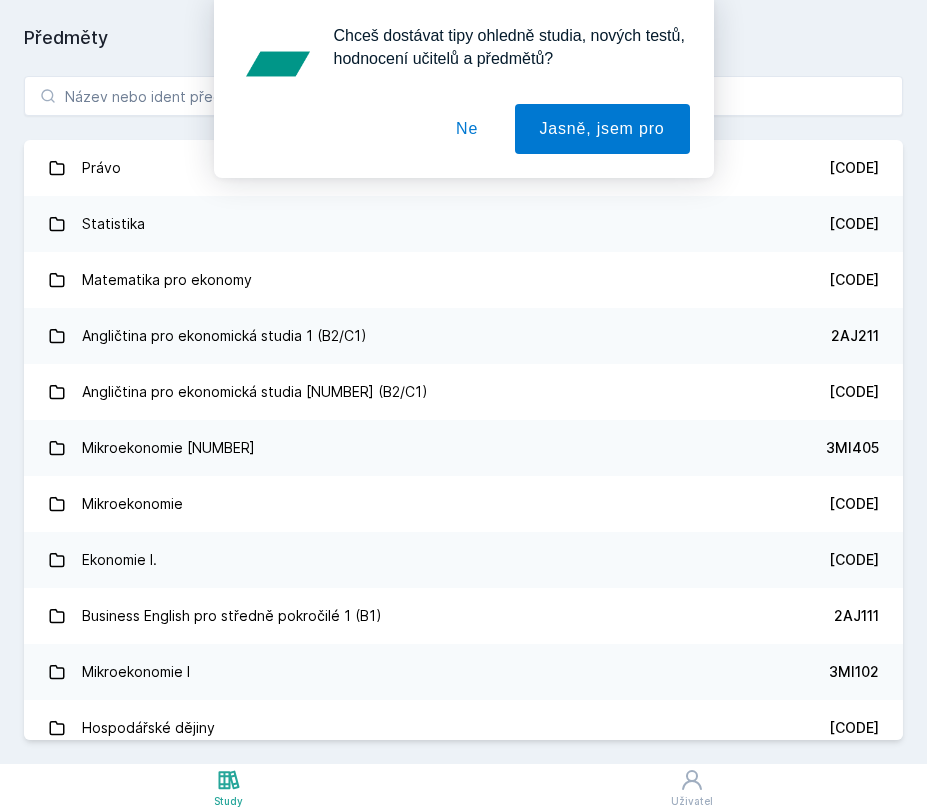 click on "Ne" at bounding box center [467, 129] 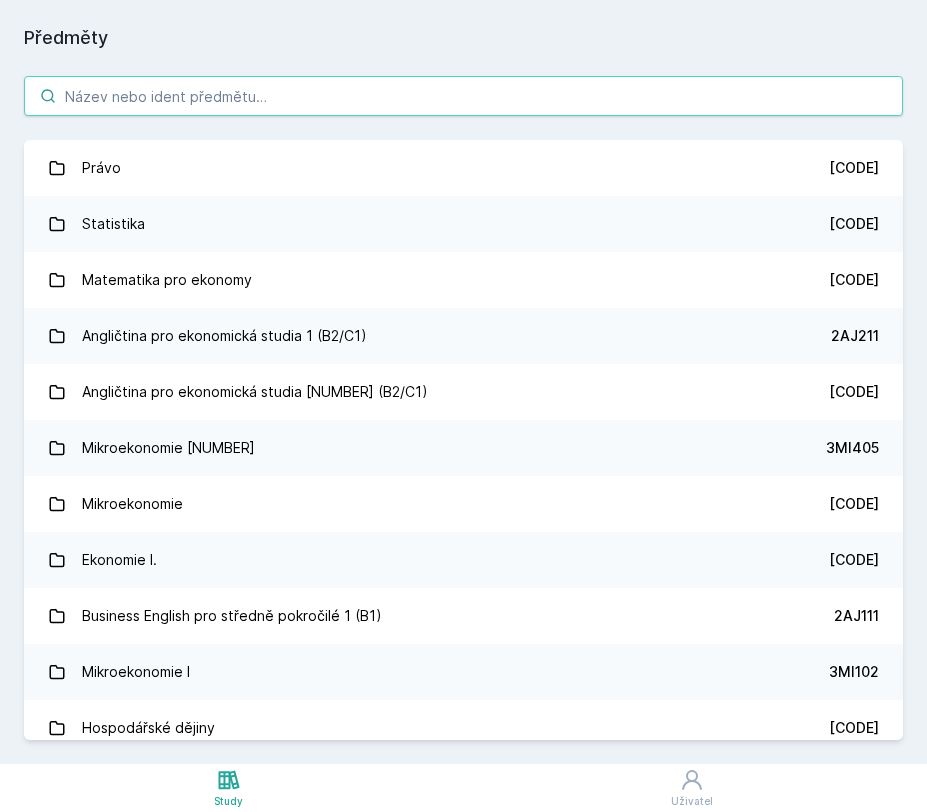 click at bounding box center [463, 96] 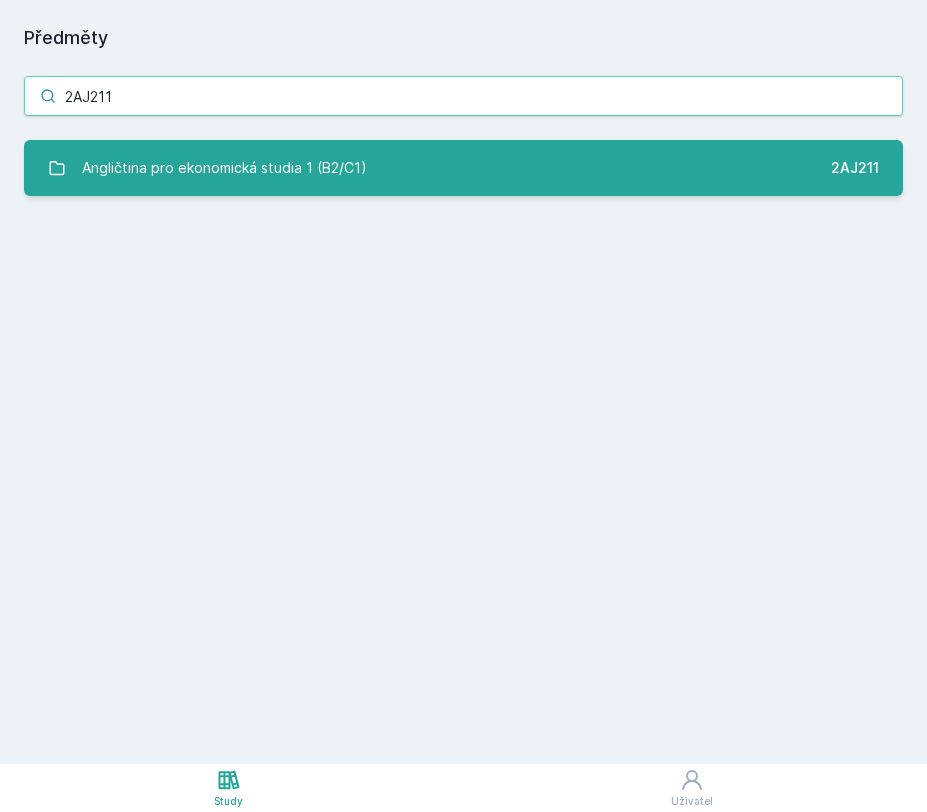type on "2AJ211" 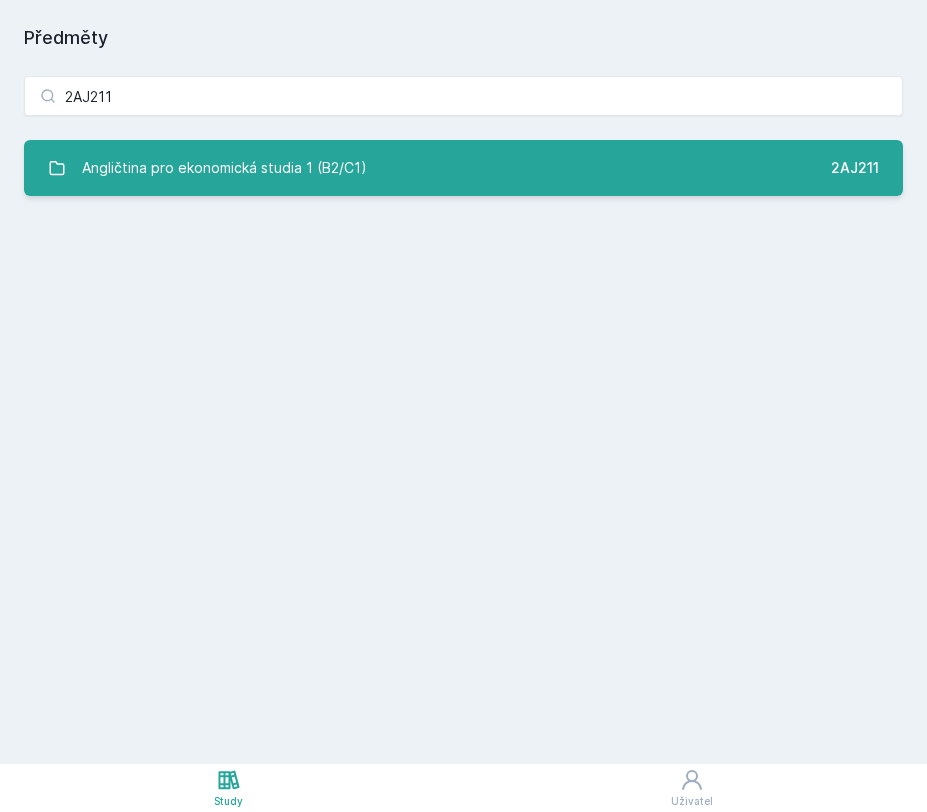 click on "Angličtina pro ekonomická studia 1 (B2/C1)" at bounding box center [224, 168] 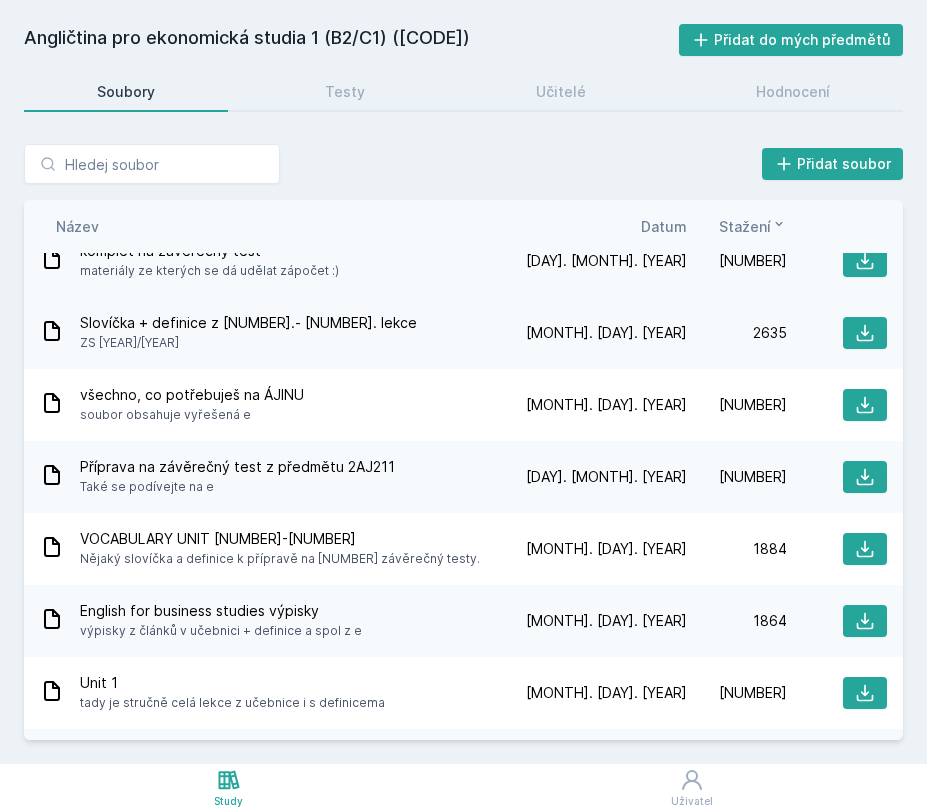 scroll, scrollTop: 0, scrollLeft: 0, axis: both 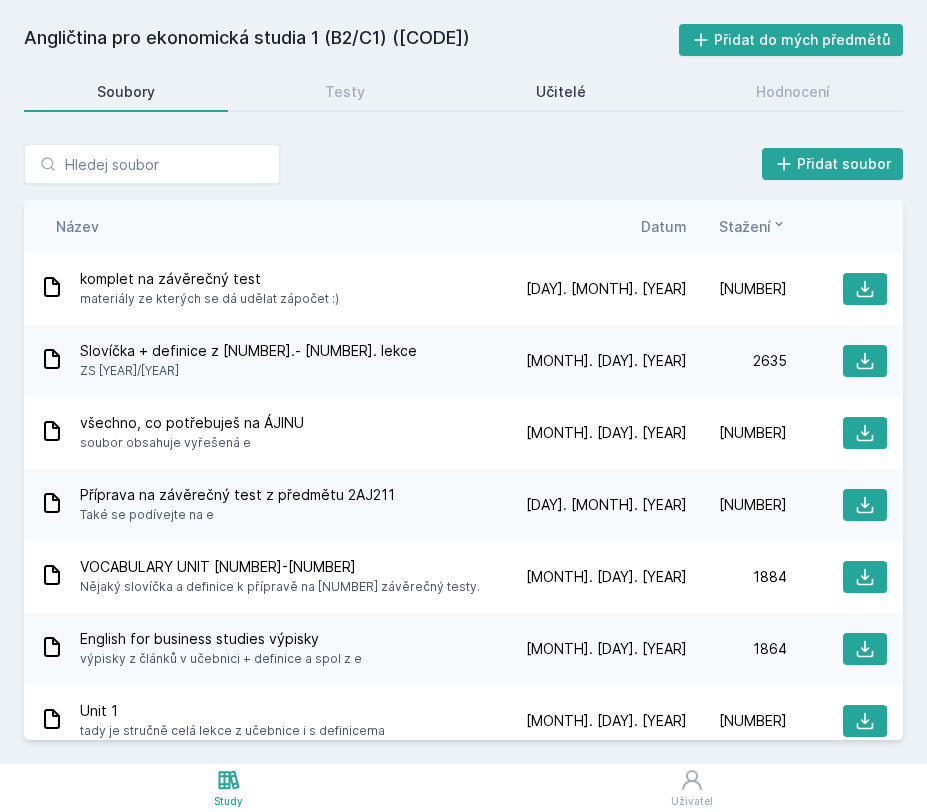 click on "Učitelé" at bounding box center (561, 92) 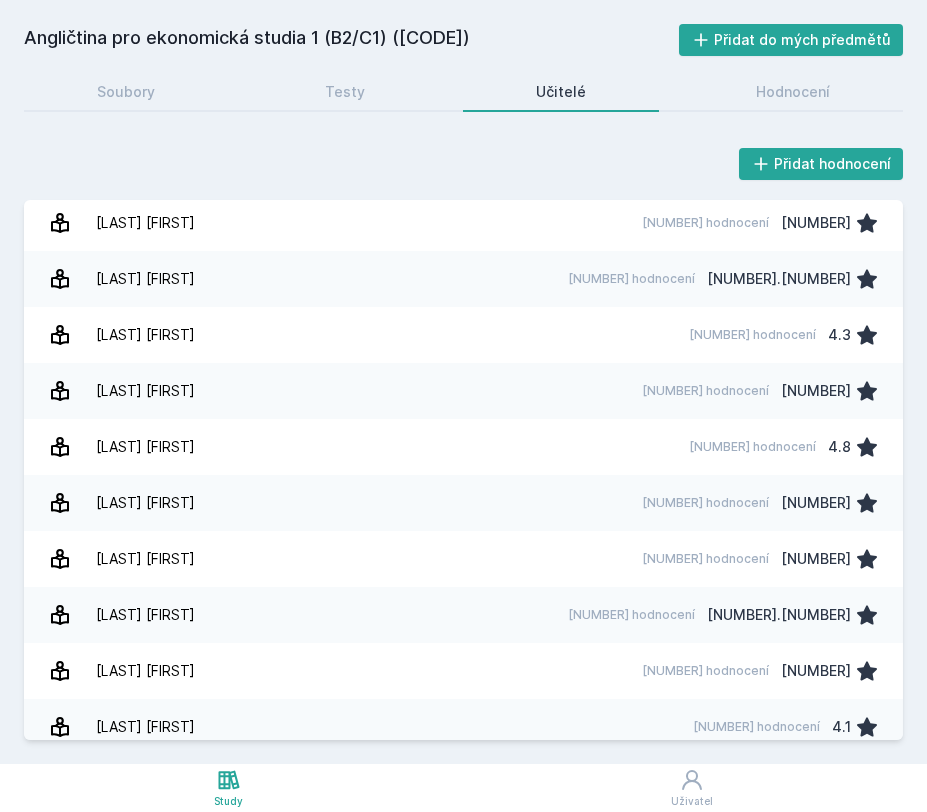scroll, scrollTop: 343, scrollLeft: 0, axis: vertical 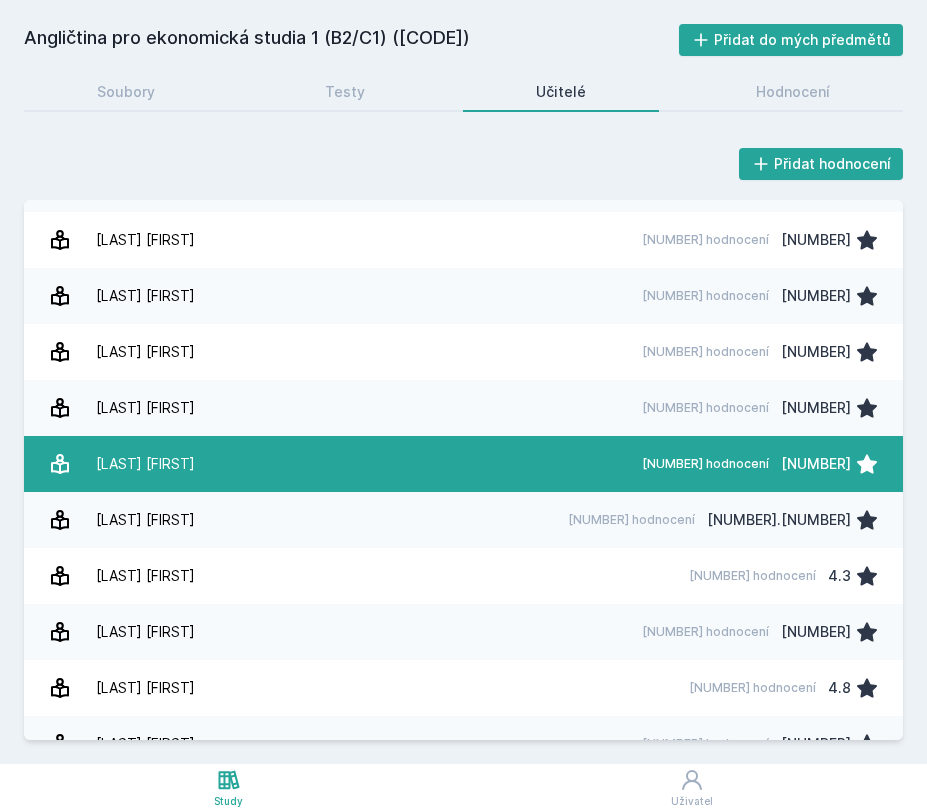click on "[DAY] hodnocení
[GRADE]" at bounding box center (754, 464) 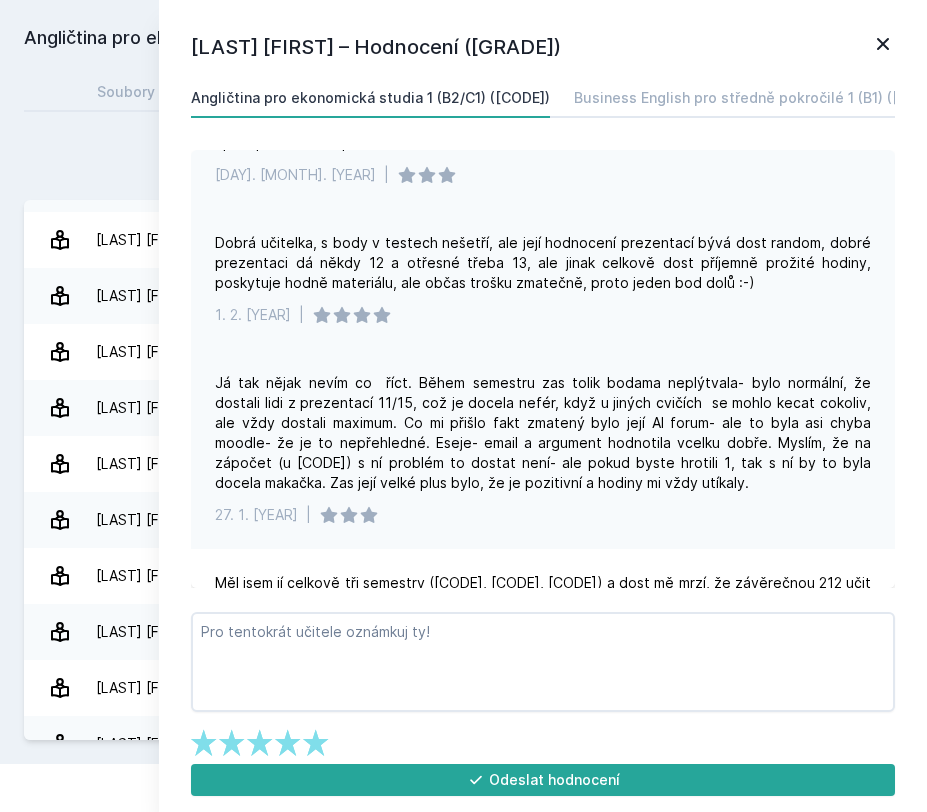scroll, scrollTop: 243, scrollLeft: 0, axis: vertical 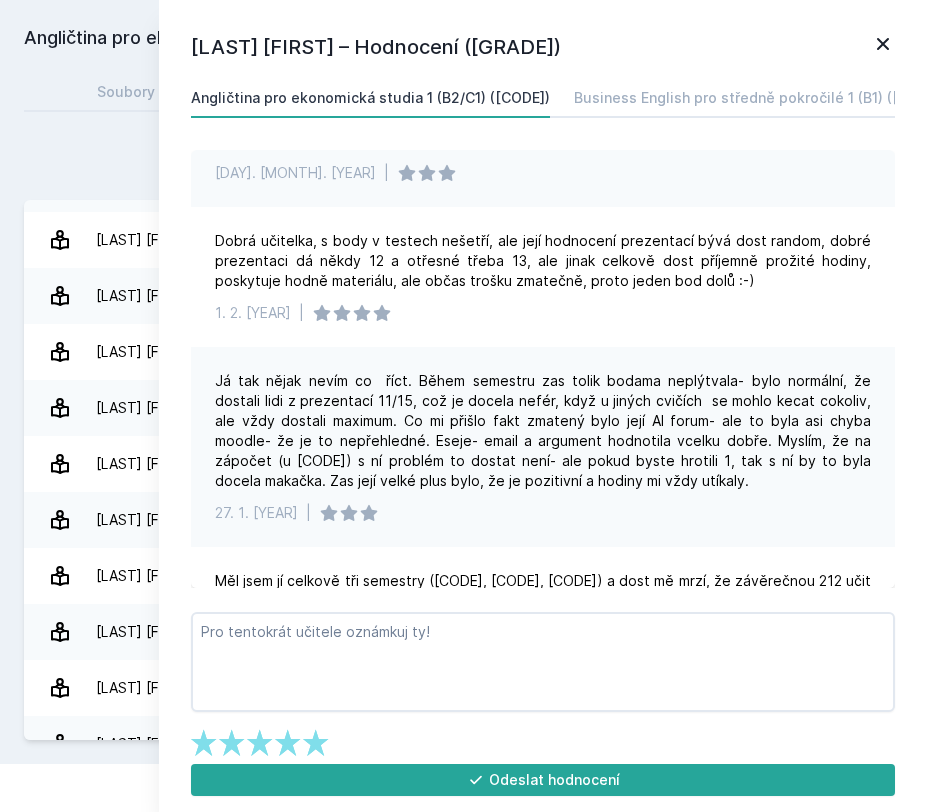 click 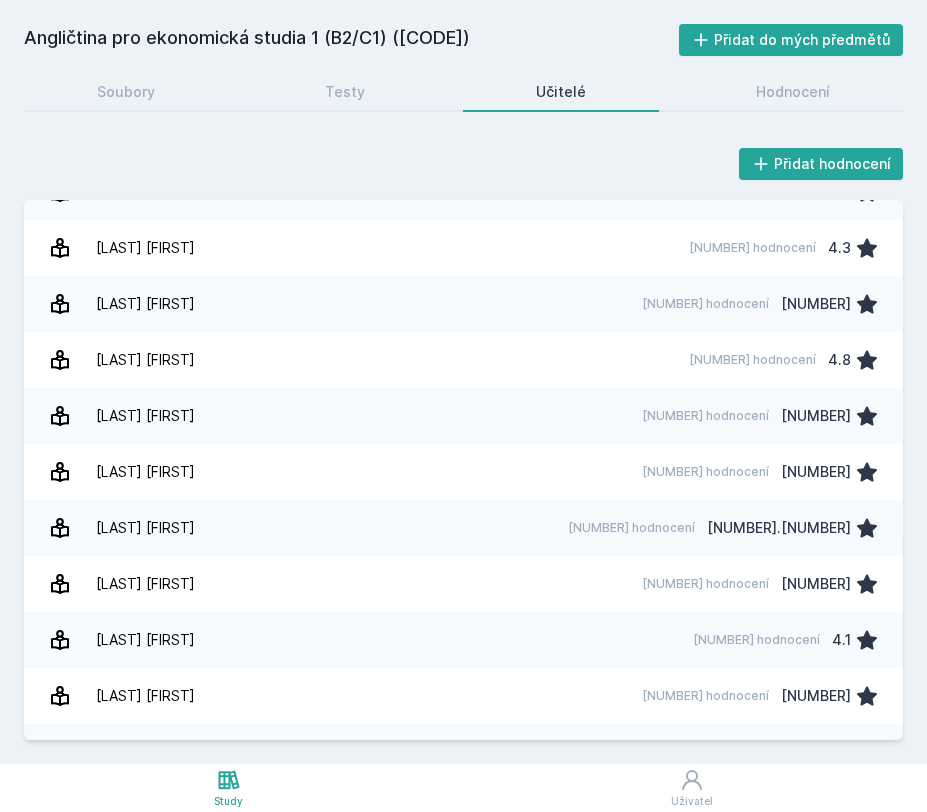 scroll, scrollTop: 468, scrollLeft: 0, axis: vertical 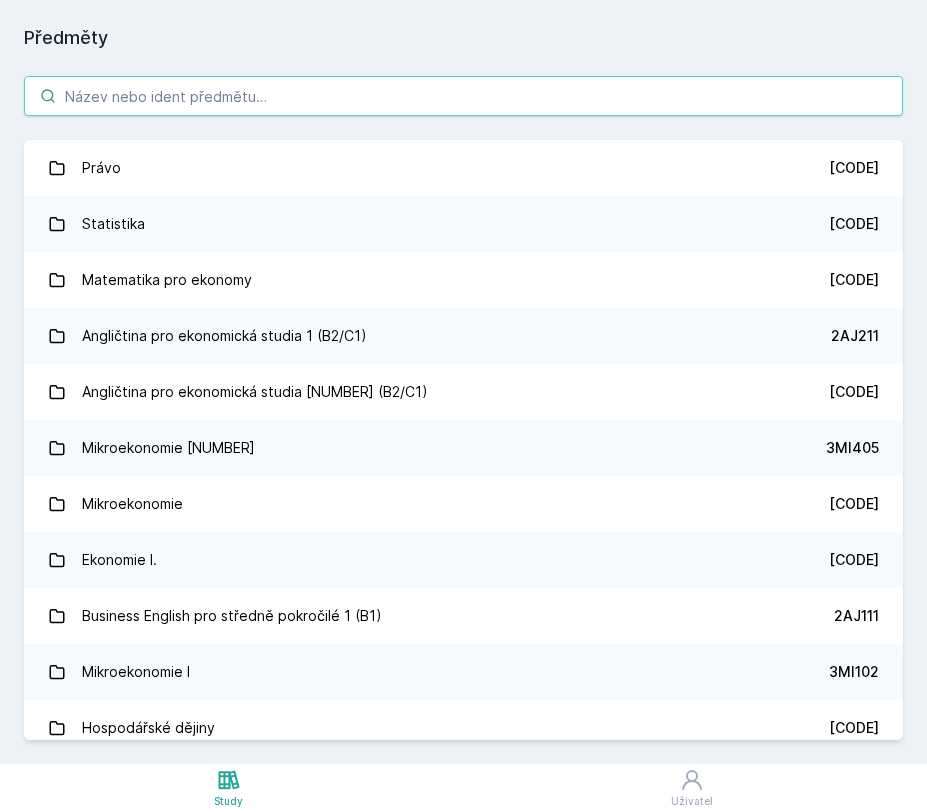 click at bounding box center [463, 96] 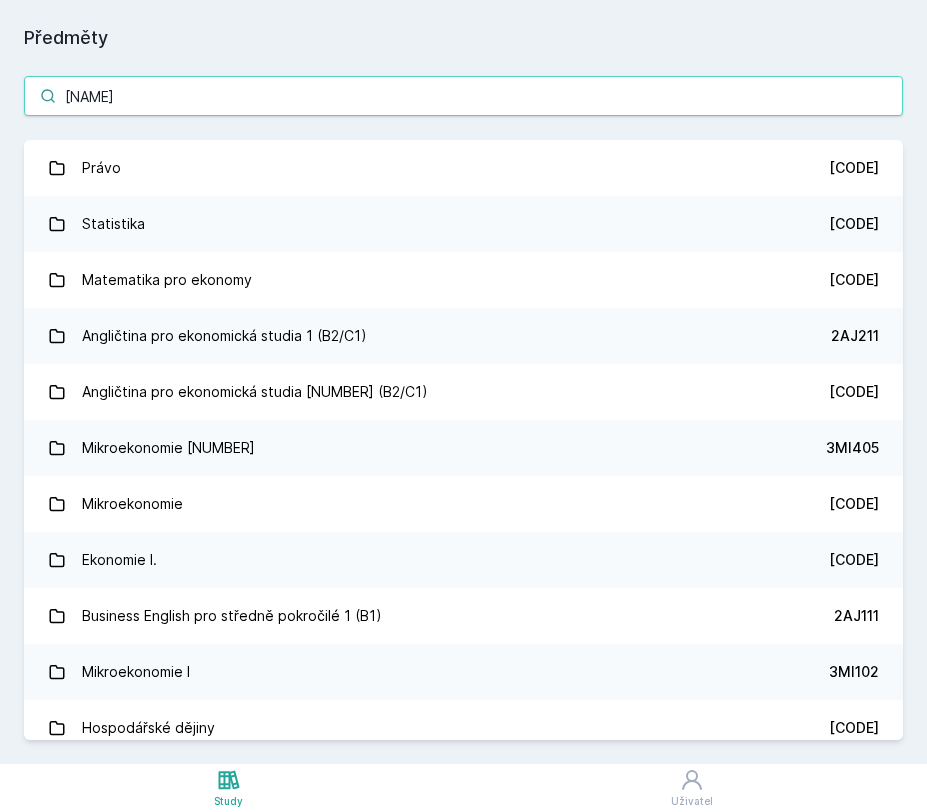 type on "[NAME]" 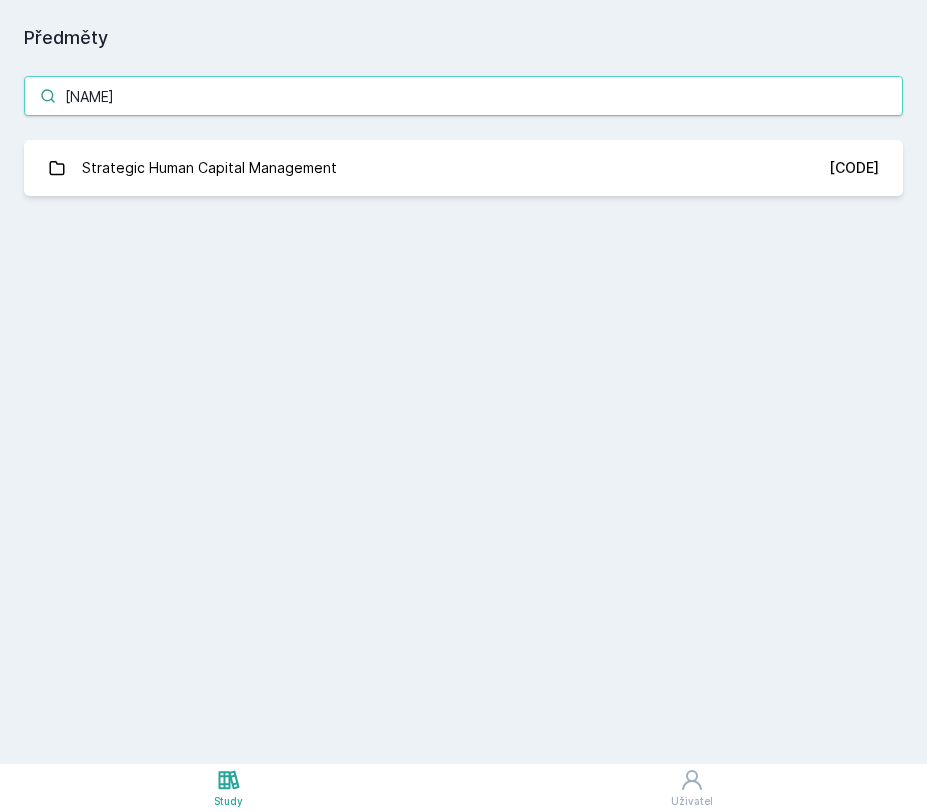 type on "[NAME]" 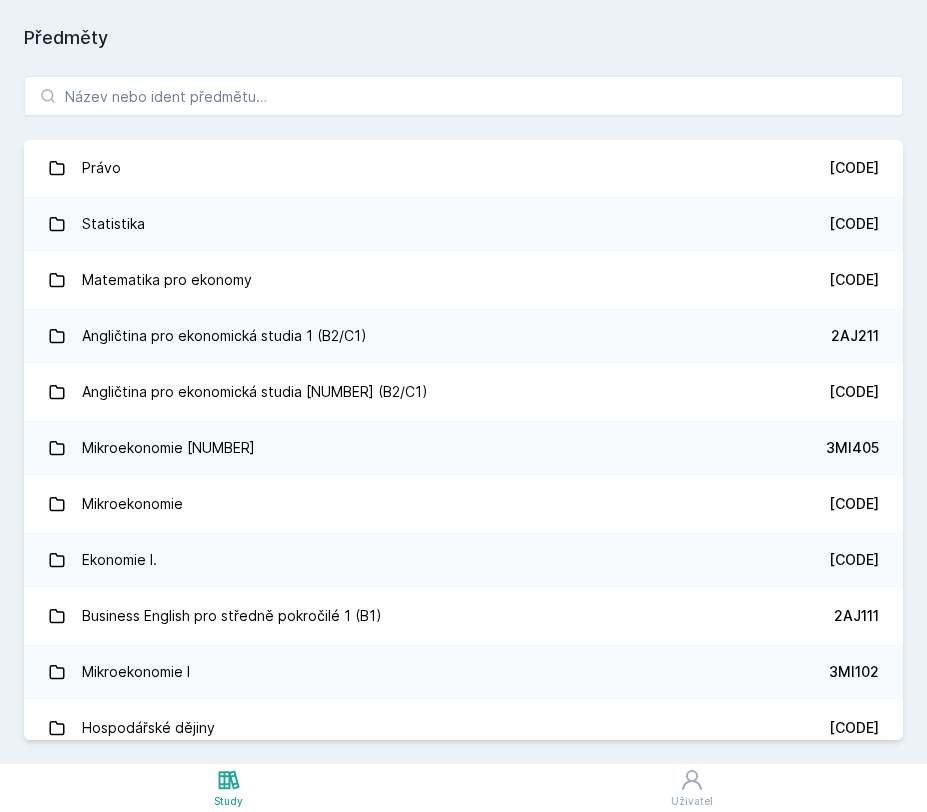 click on "Předměty" at bounding box center (463, 38) 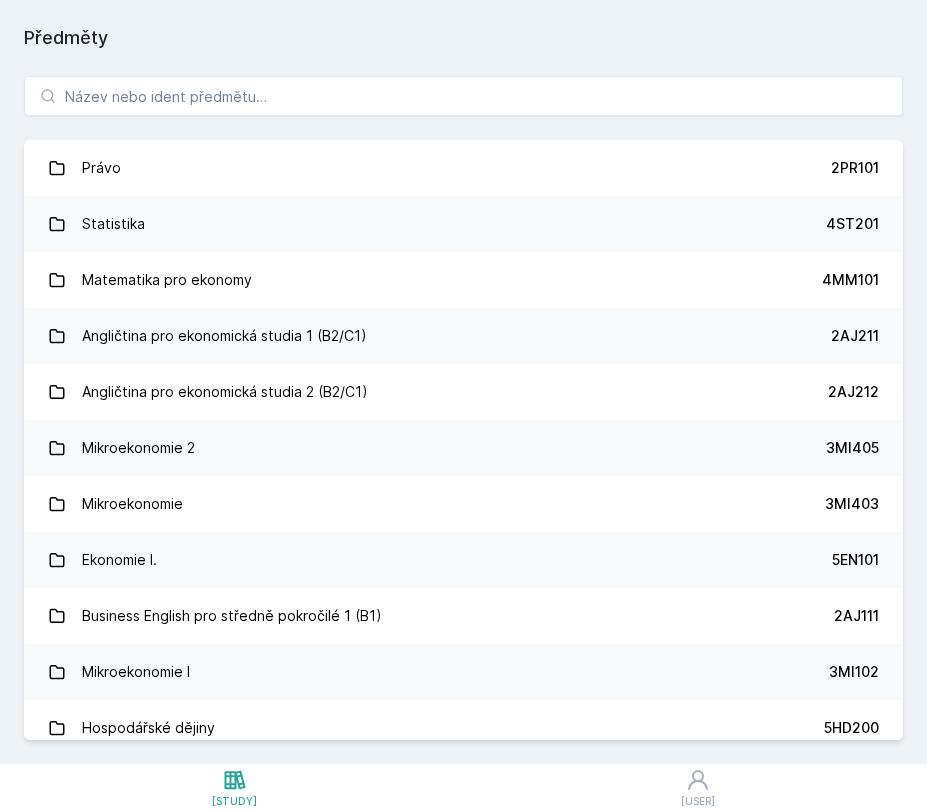 scroll, scrollTop: 0, scrollLeft: 0, axis: both 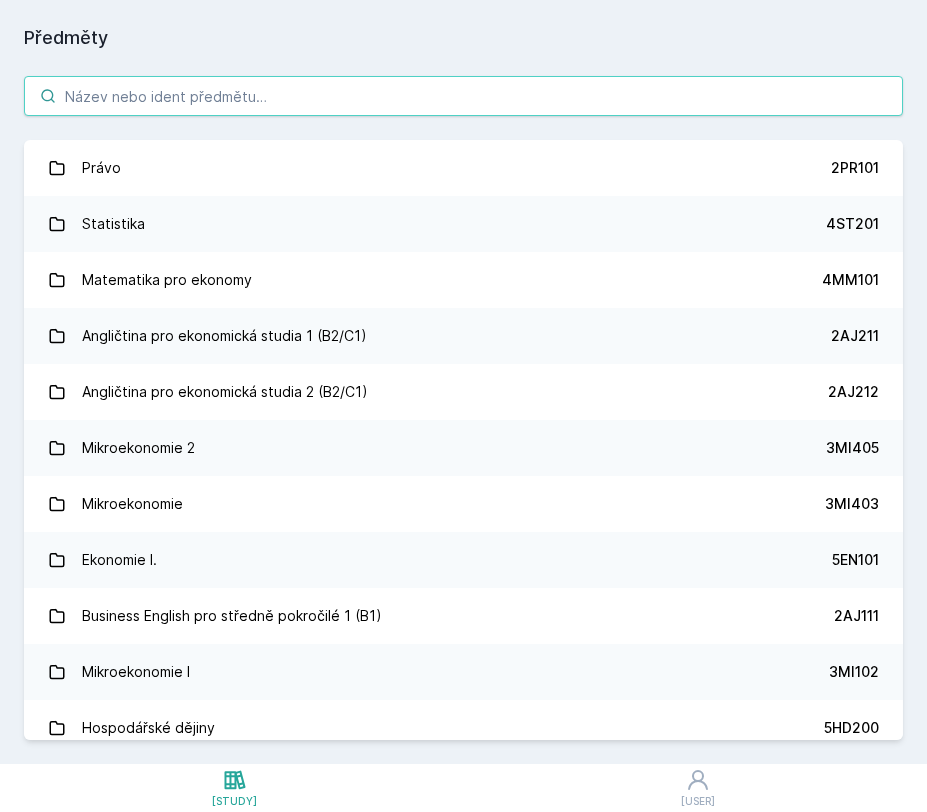click at bounding box center [463, 96] 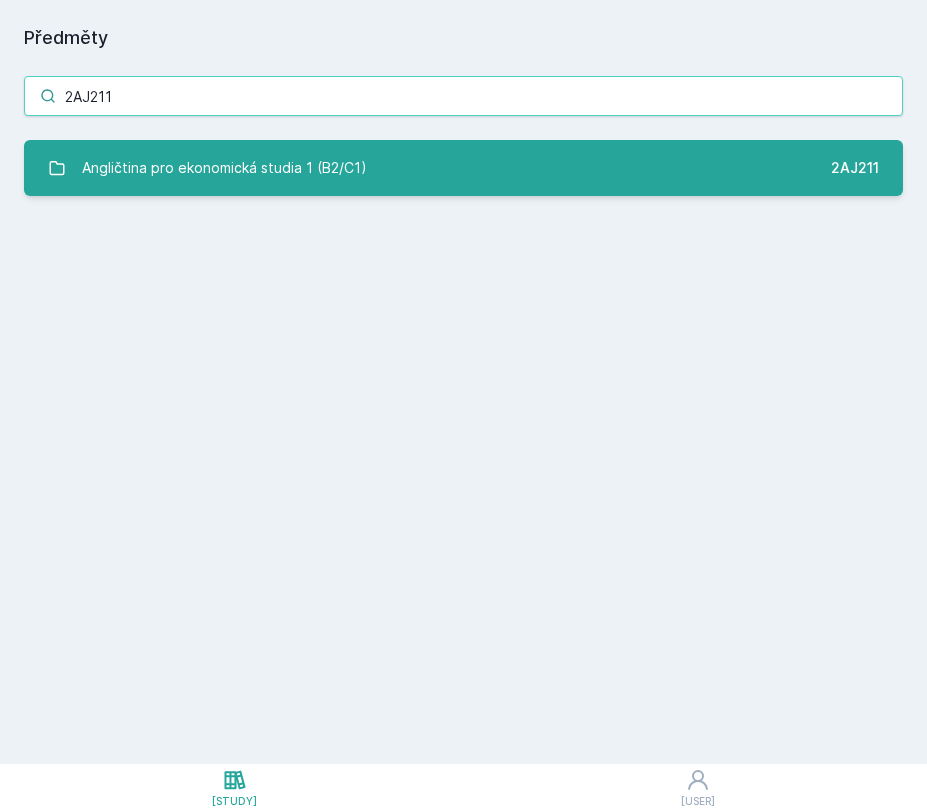 type on "2AJ211" 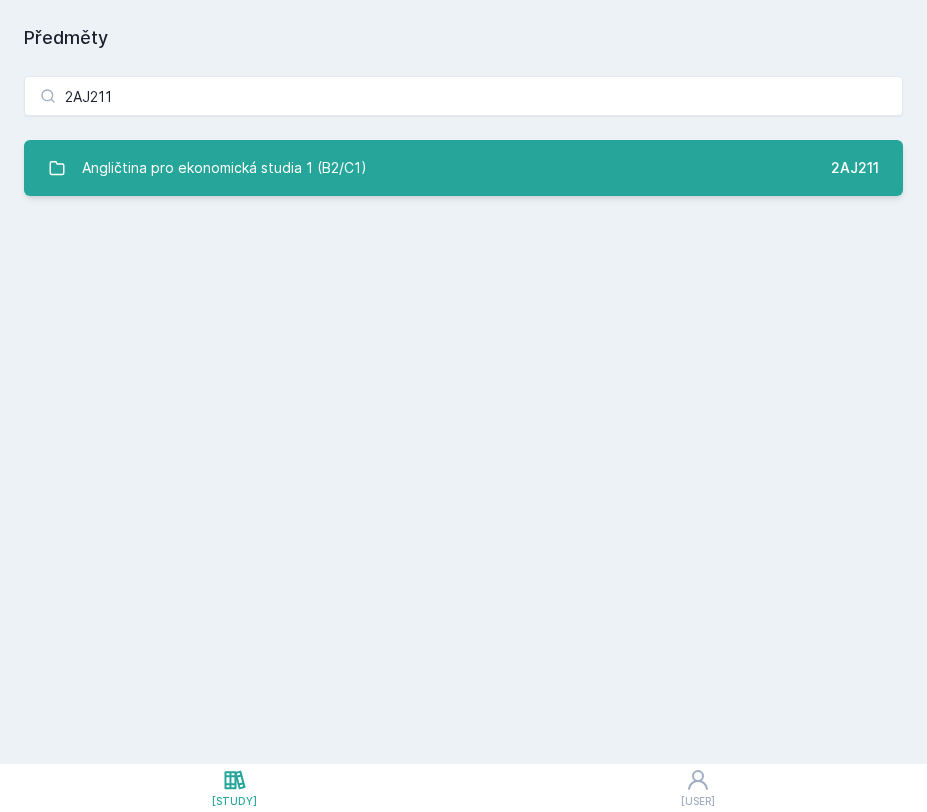 click on "Angličtina pro ekonomická studia 1 (B2/C1)" at bounding box center (224, 168) 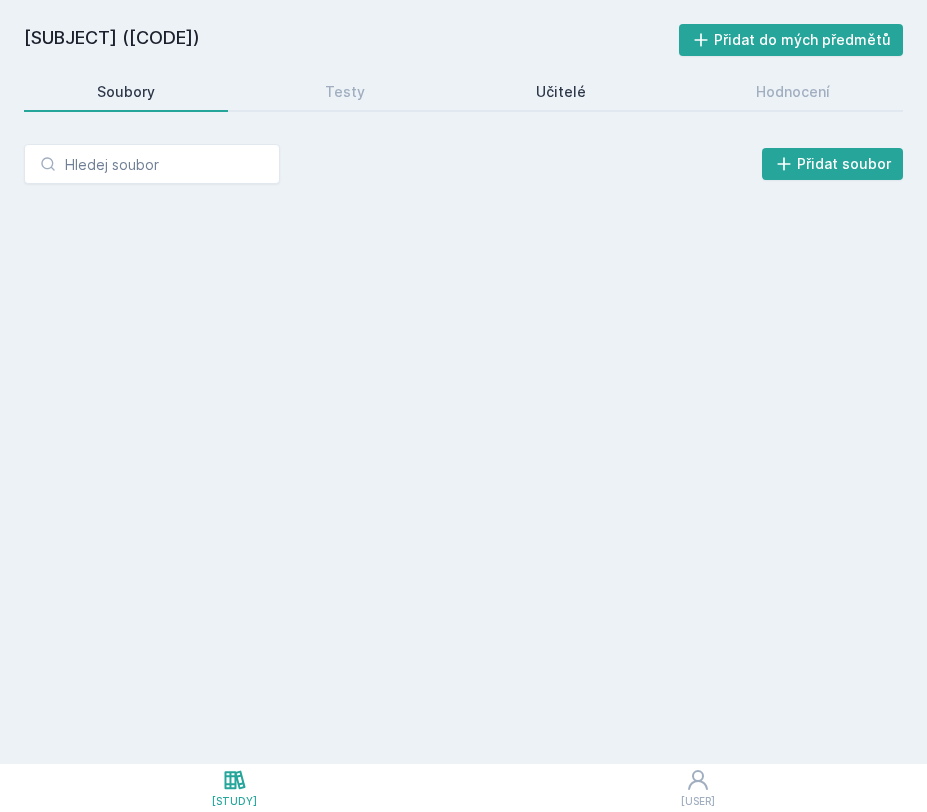 click on "Učitelé" at bounding box center (561, 92) 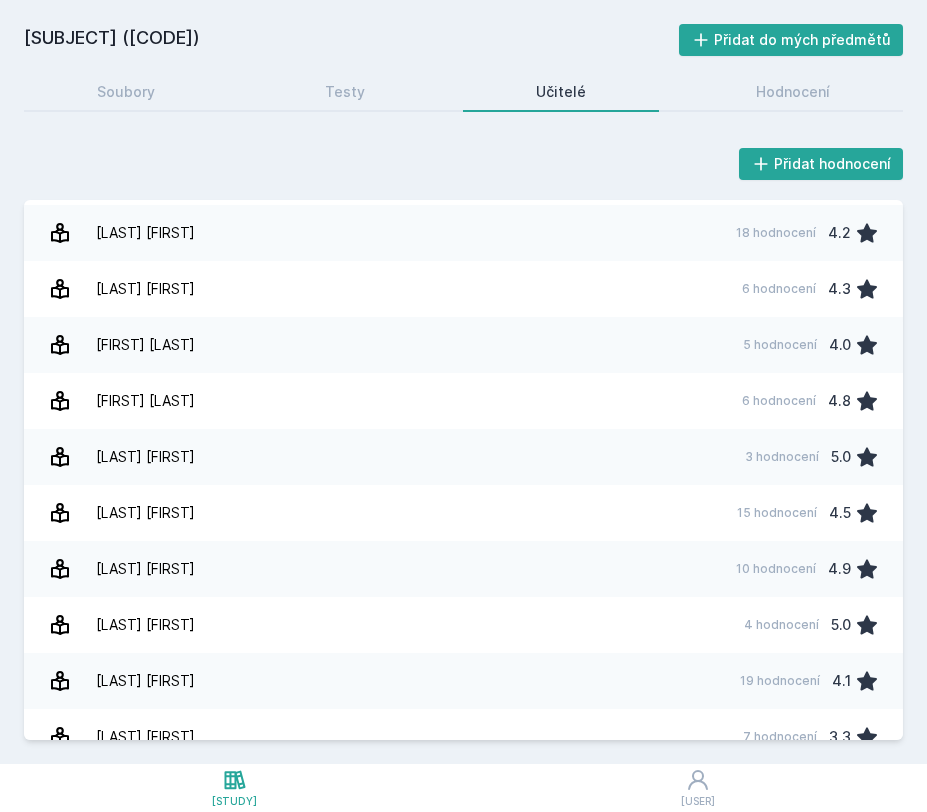 scroll, scrollTop: 468, scrollLeft: 0, axis: vertical 